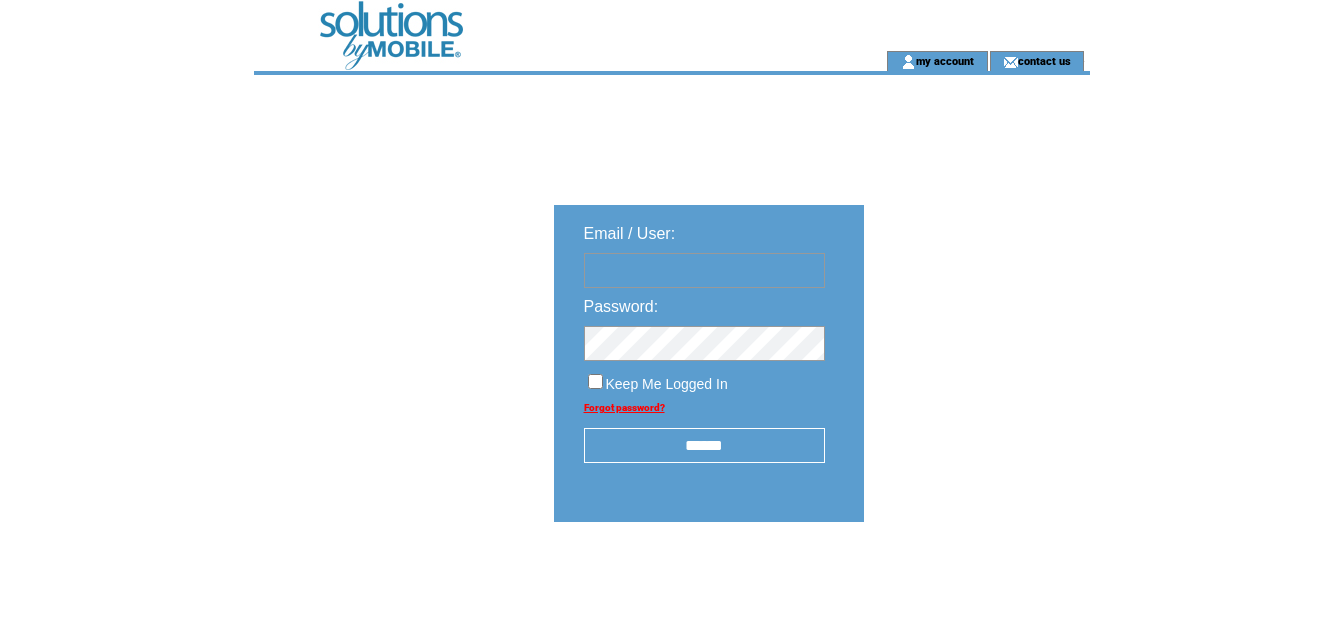 scroll, scrollTop: 0, scrollLeft: 0, axis: both 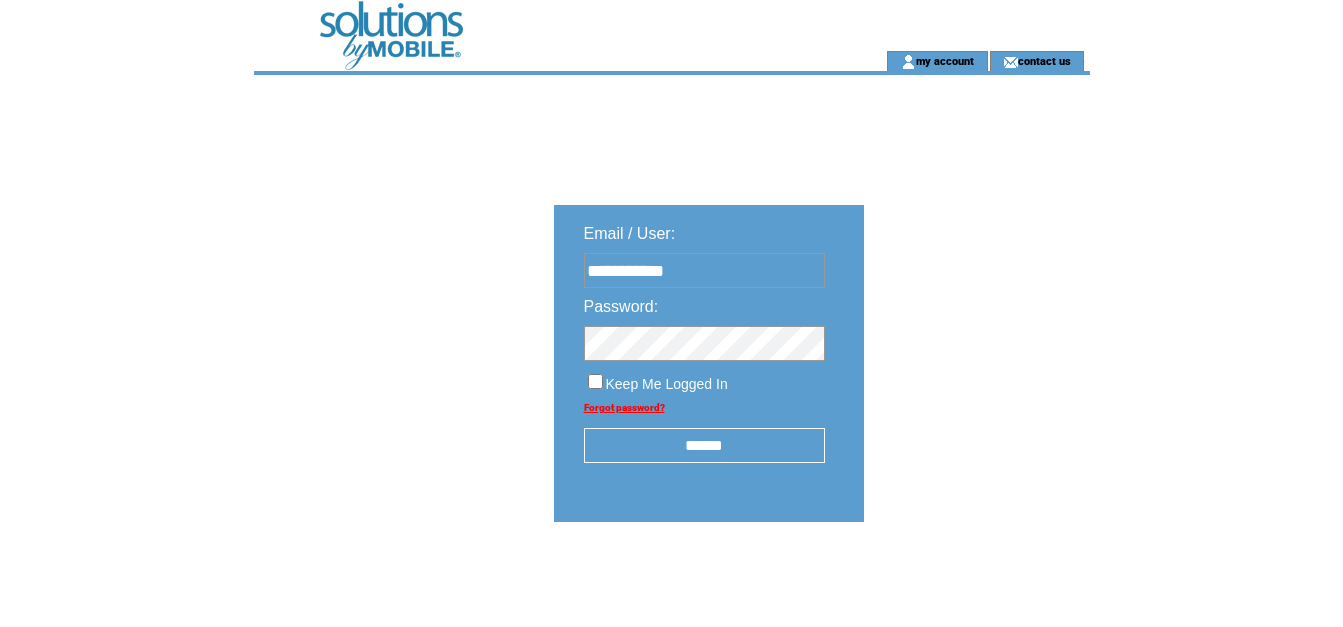 type on "**********" 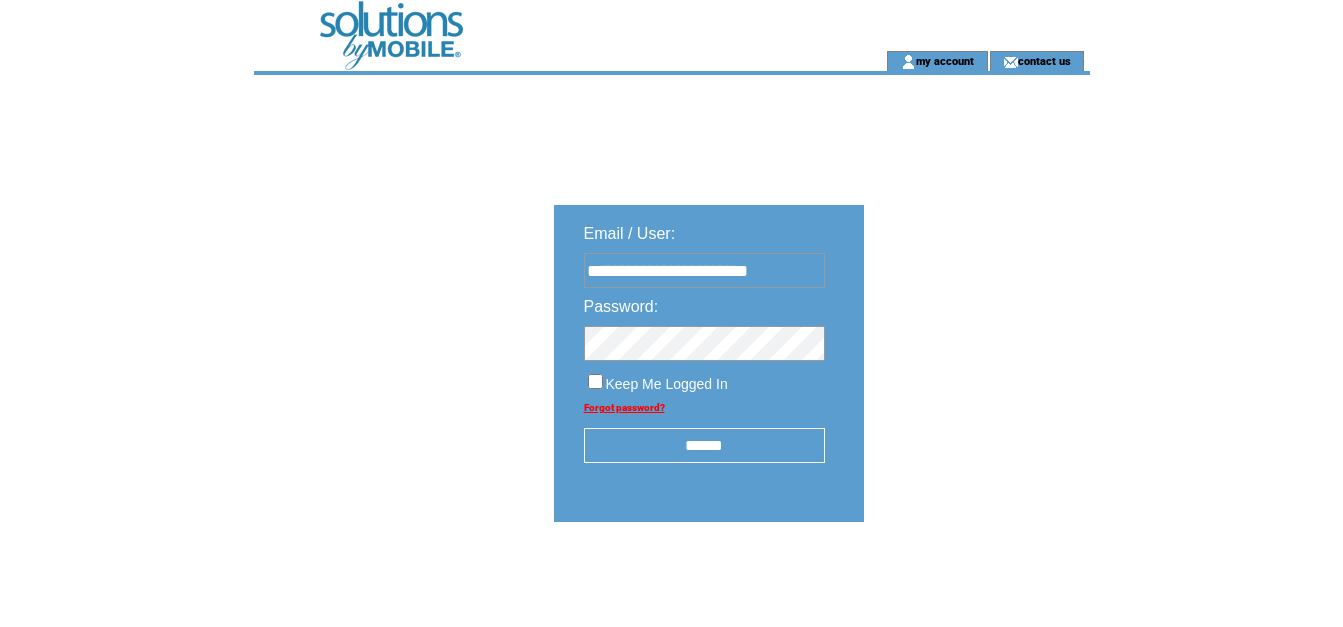 click on "******" at bounding box center [704, 445] 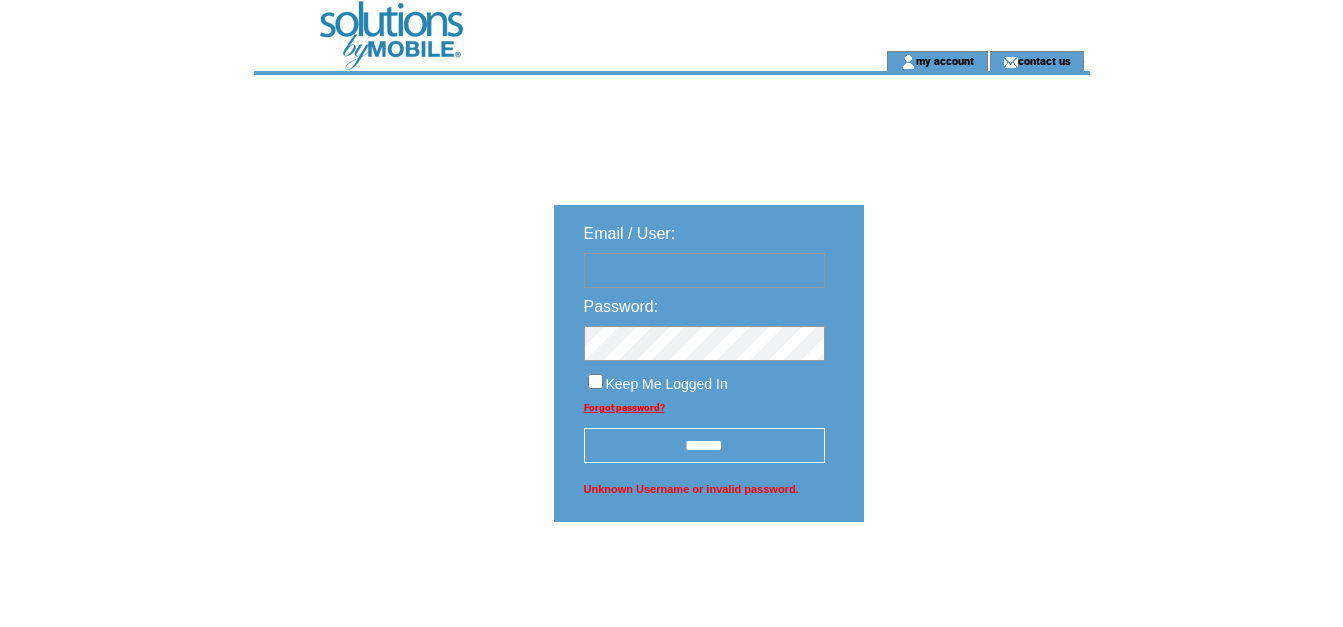scroll, scrollTop: 0, scrollLeft: 0, axis: both 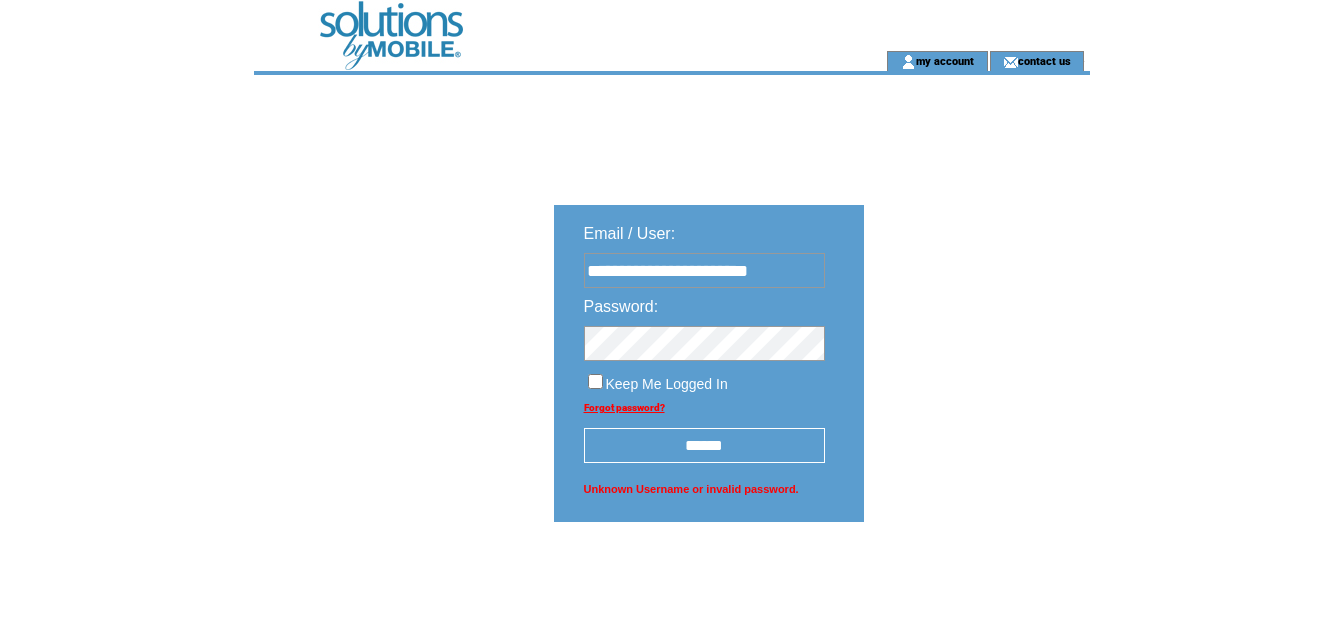 click on "******" at bounding box center [704, 445] 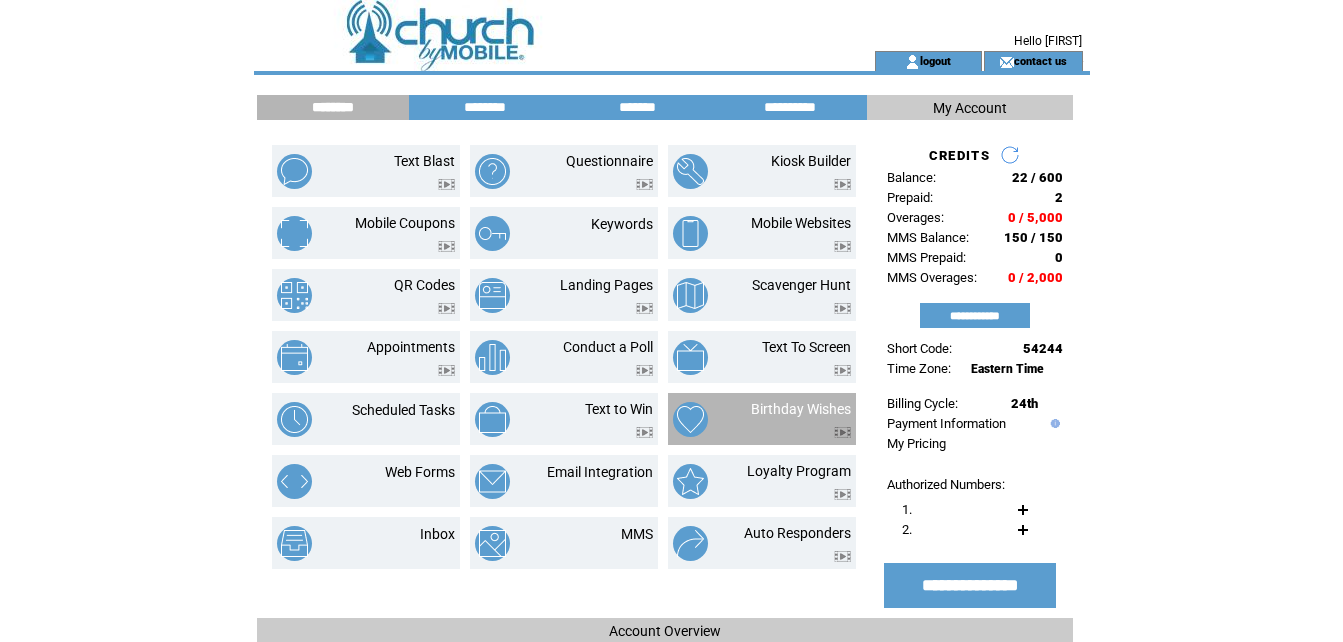 scroll, scrollTop: 0, scrollLeft: 0, axis: both 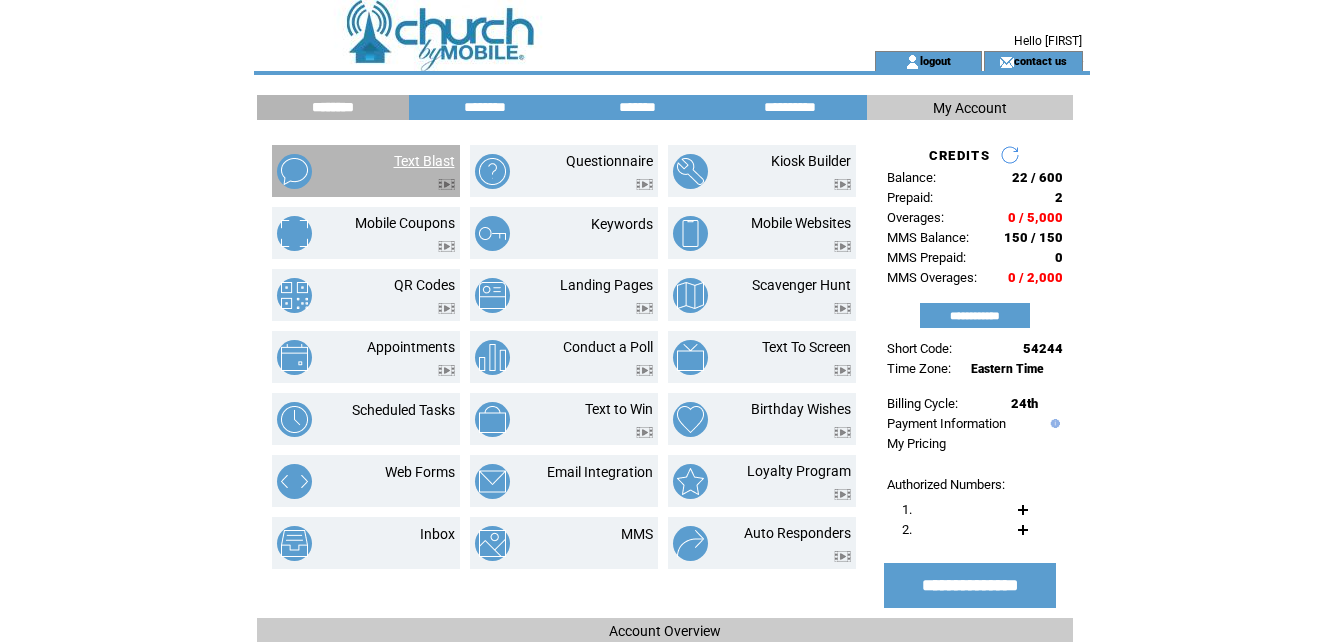 click on "Text Blast" at bounding box center (424, 161) 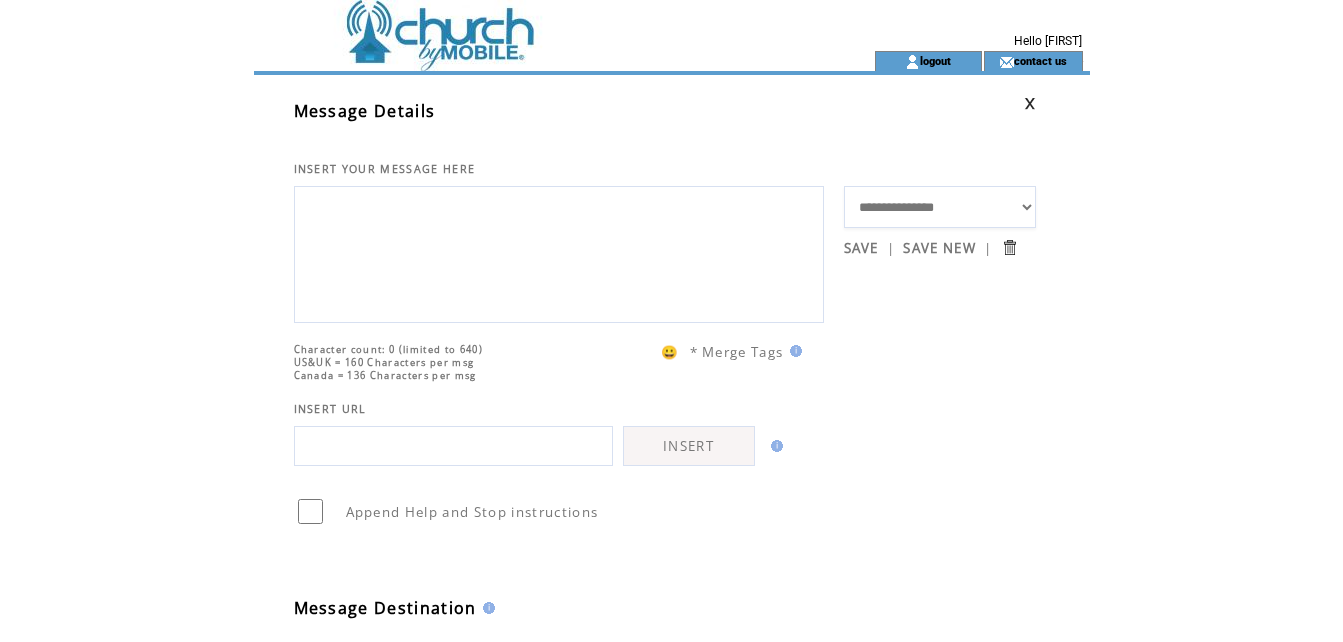 scroll, scrollTop: 0, scrollLeft: 0, axis: both 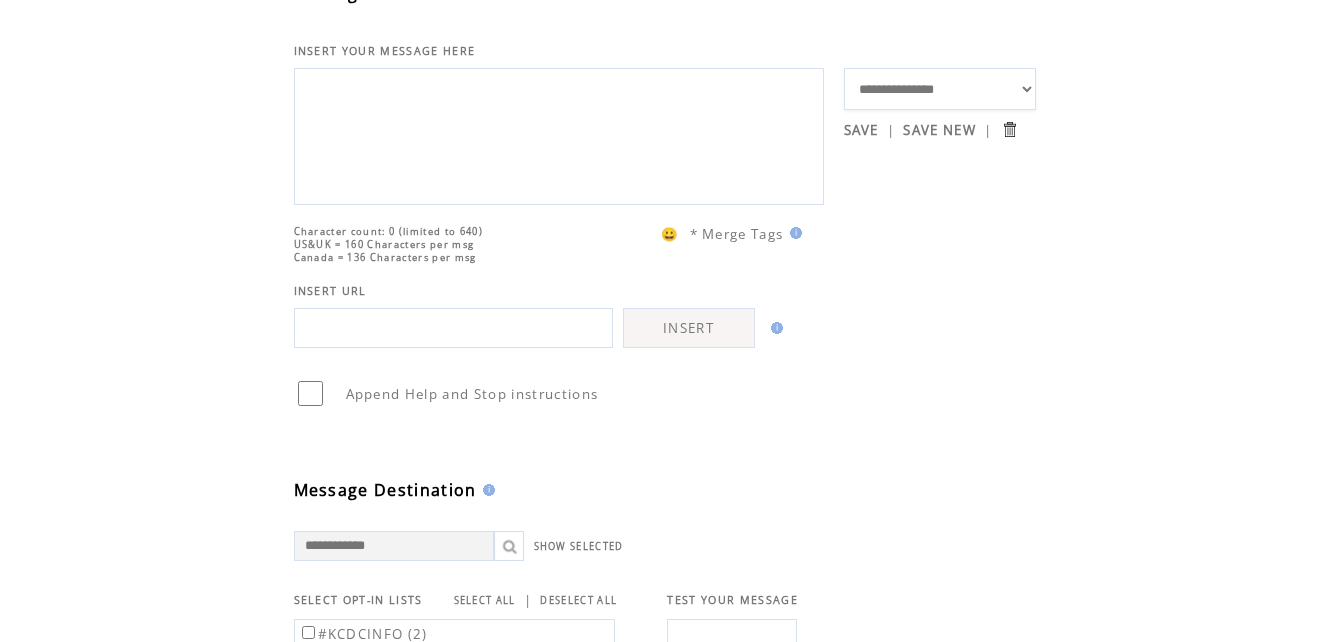 click on "**********" at bounding box center [940, 89] 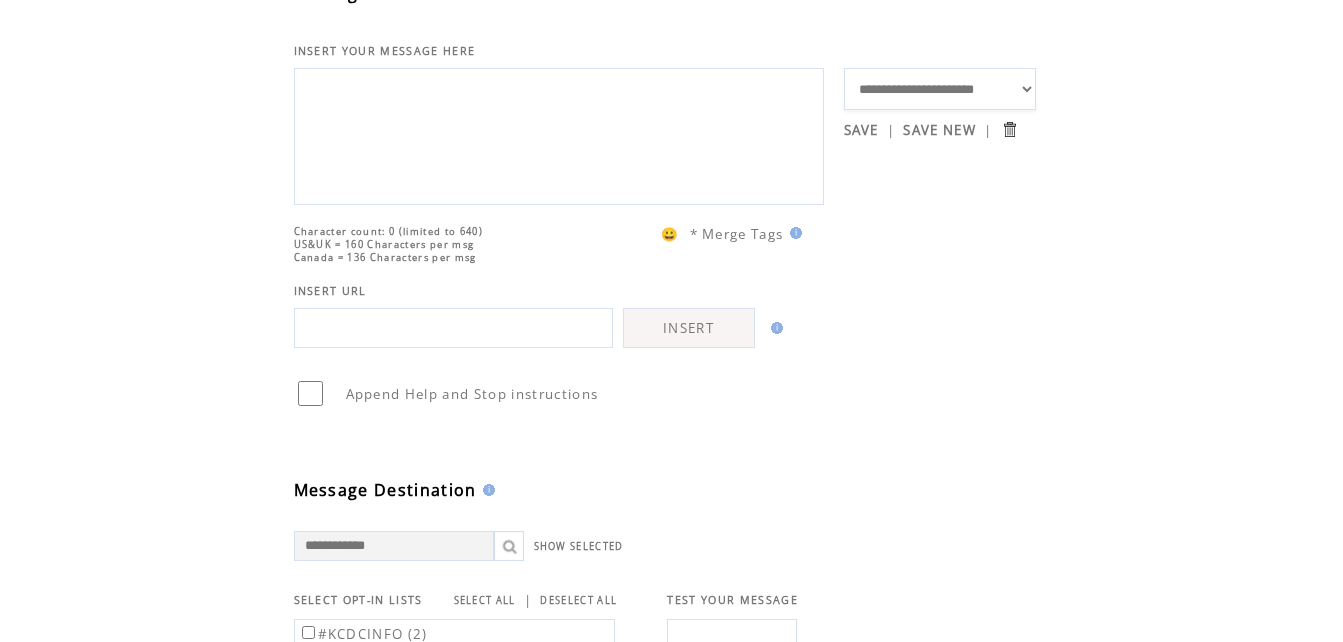 click on "**********" at bounding box center (940, 89) 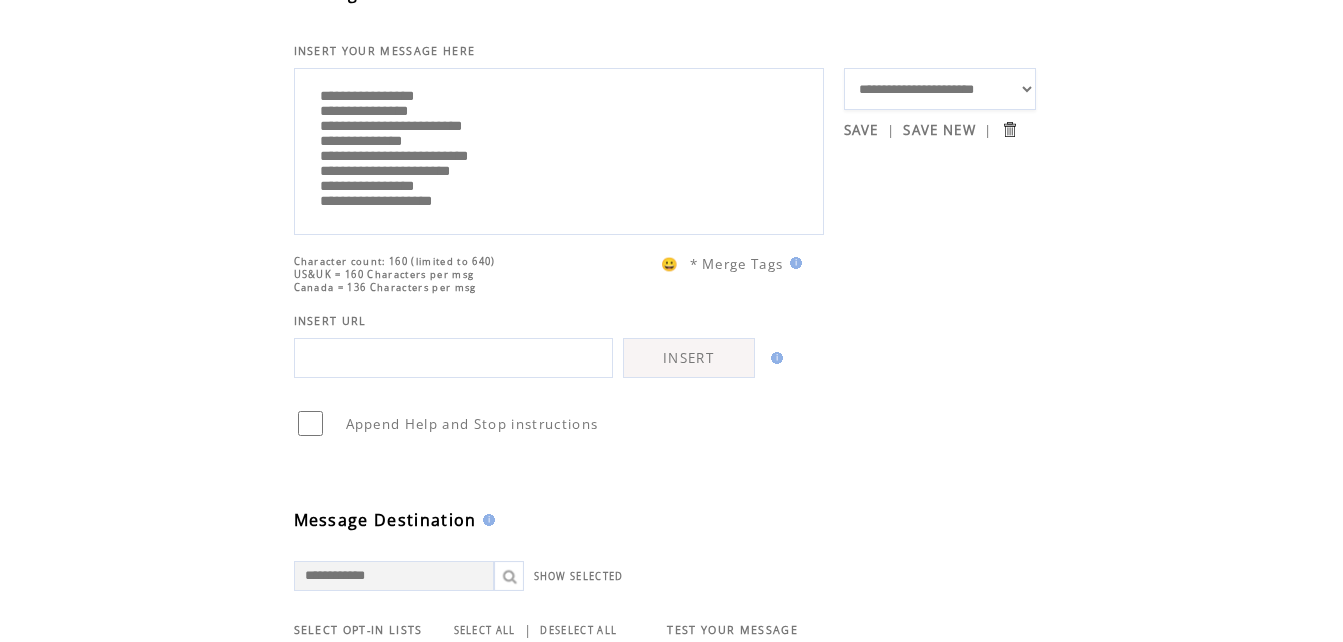 drag, startPoint x: 320, startPoint y: 116, endPoint x: 509, endPoint y: 126, distance: 189.26436 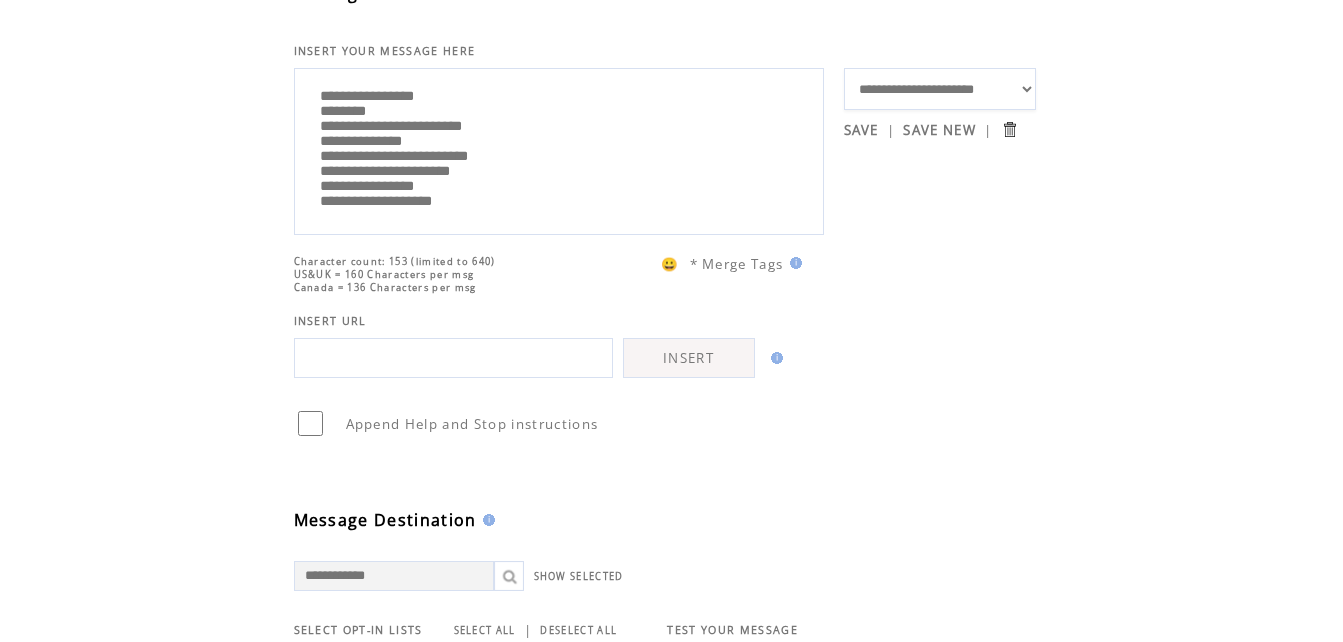 scroll, scrollTop: 40, scrollLeft: 0, axis: vertical 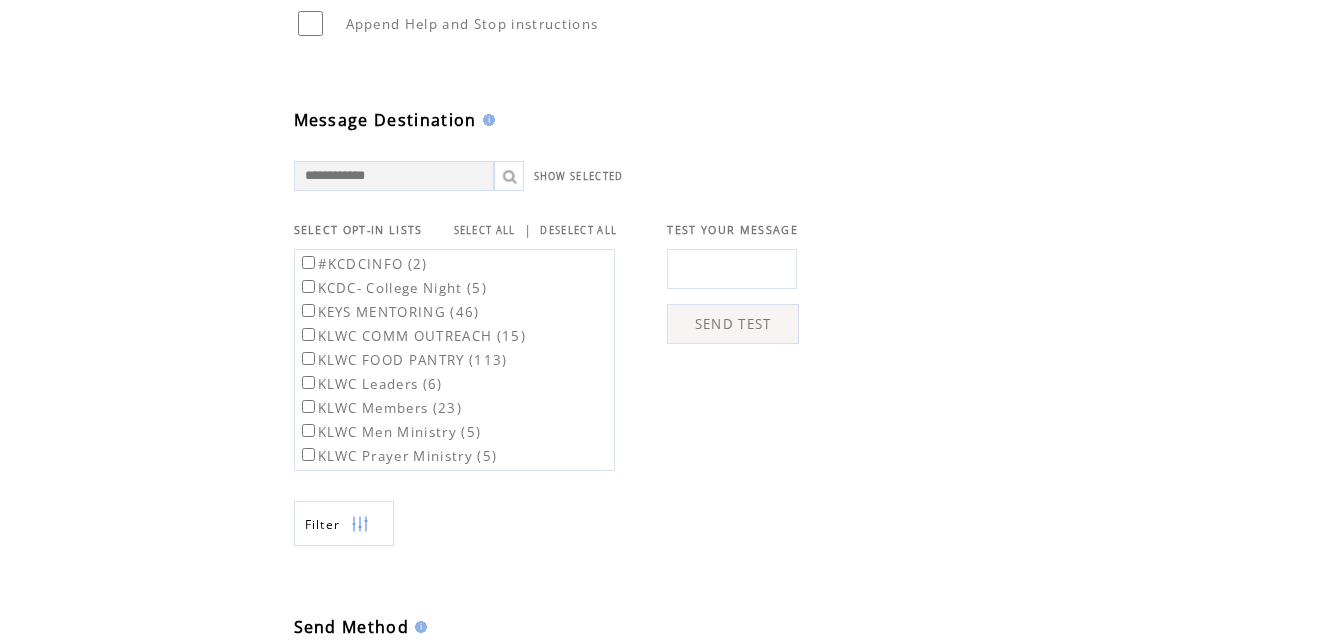 click on "KEYS MENTORING (46)" at bounding box center [389, 312] 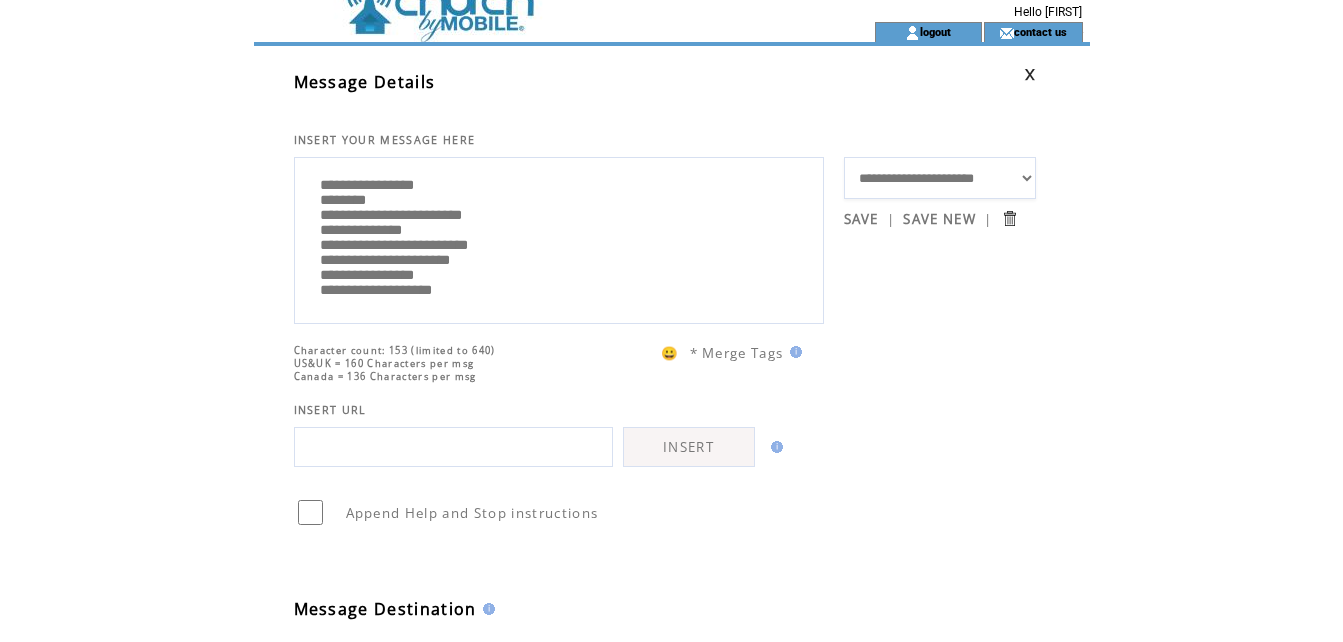 scroll, scrollTop: 0, scrollLeft: 0, axis: both 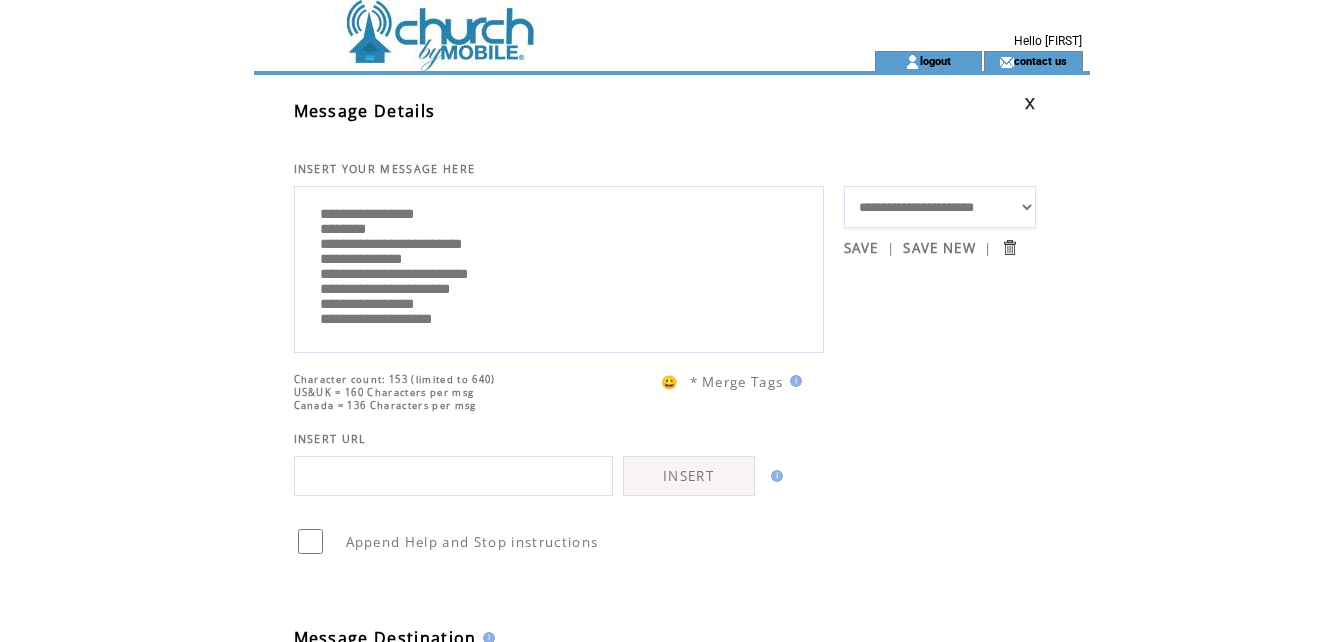 click on "**********" at bounding box center [559, 267] 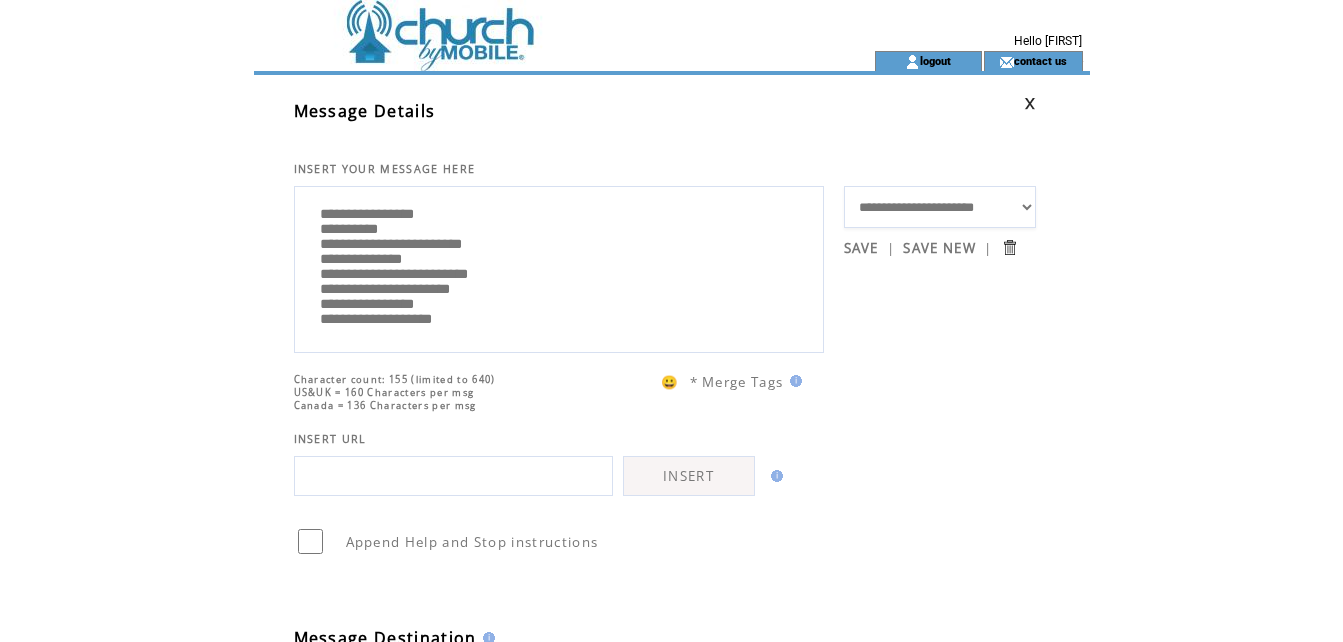 type on "**********" 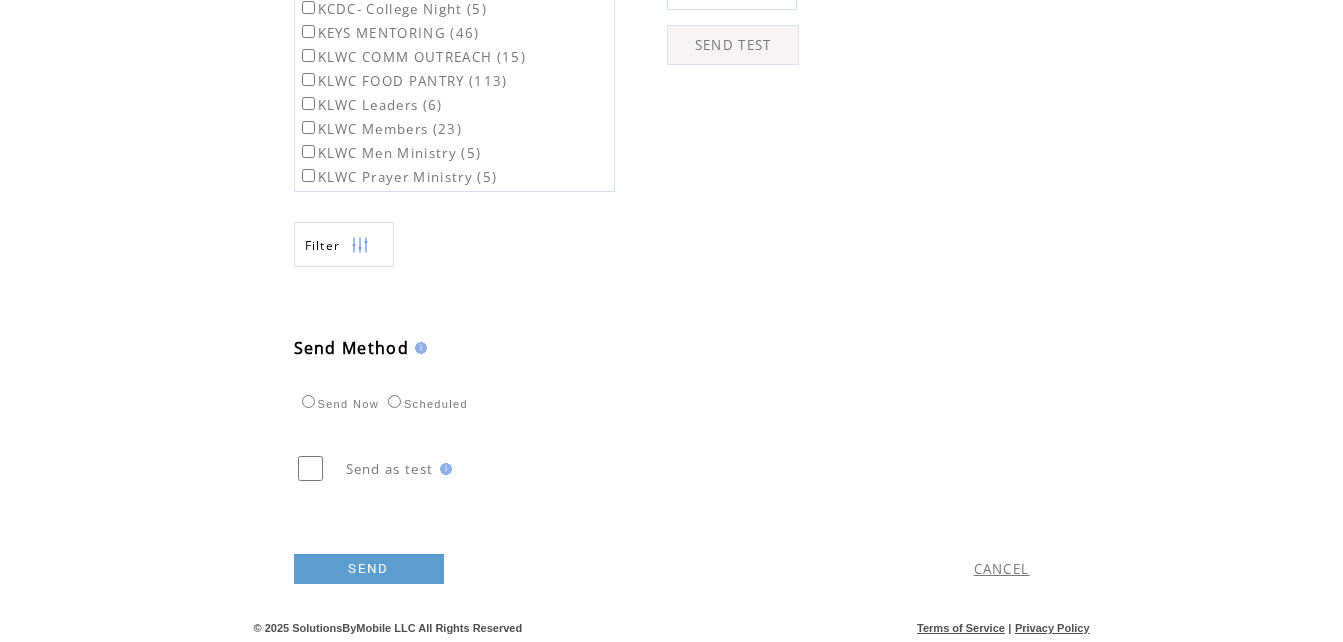 scroll, scrollTop: 799, scrollLeft: 0, axis: vertical 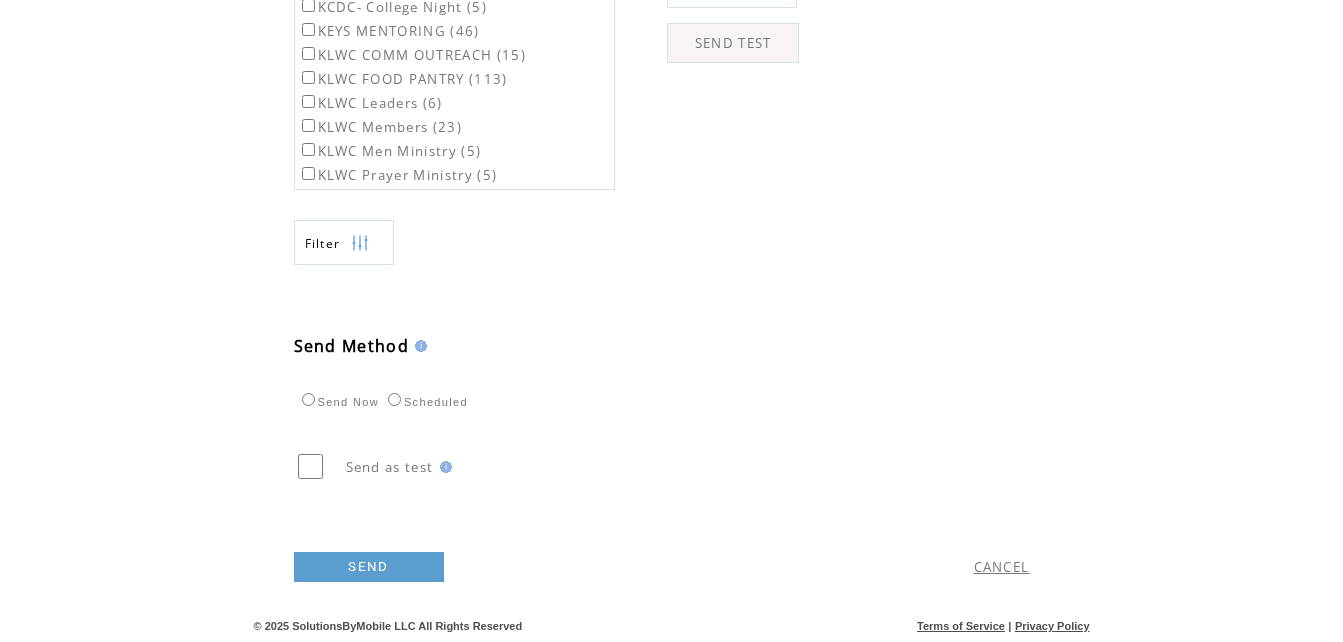 click on "SEND" at bounding box center (369, 567) 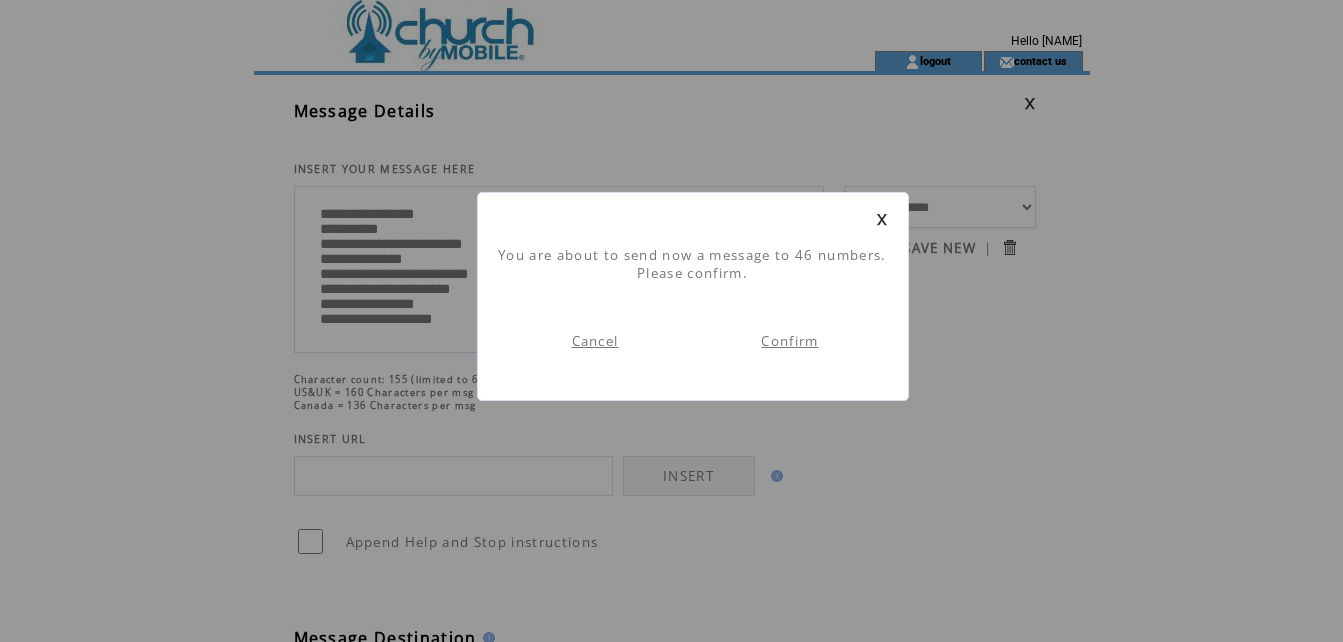 scroll, scrollTop: 1, scrollLeft: 0, axis: vertical 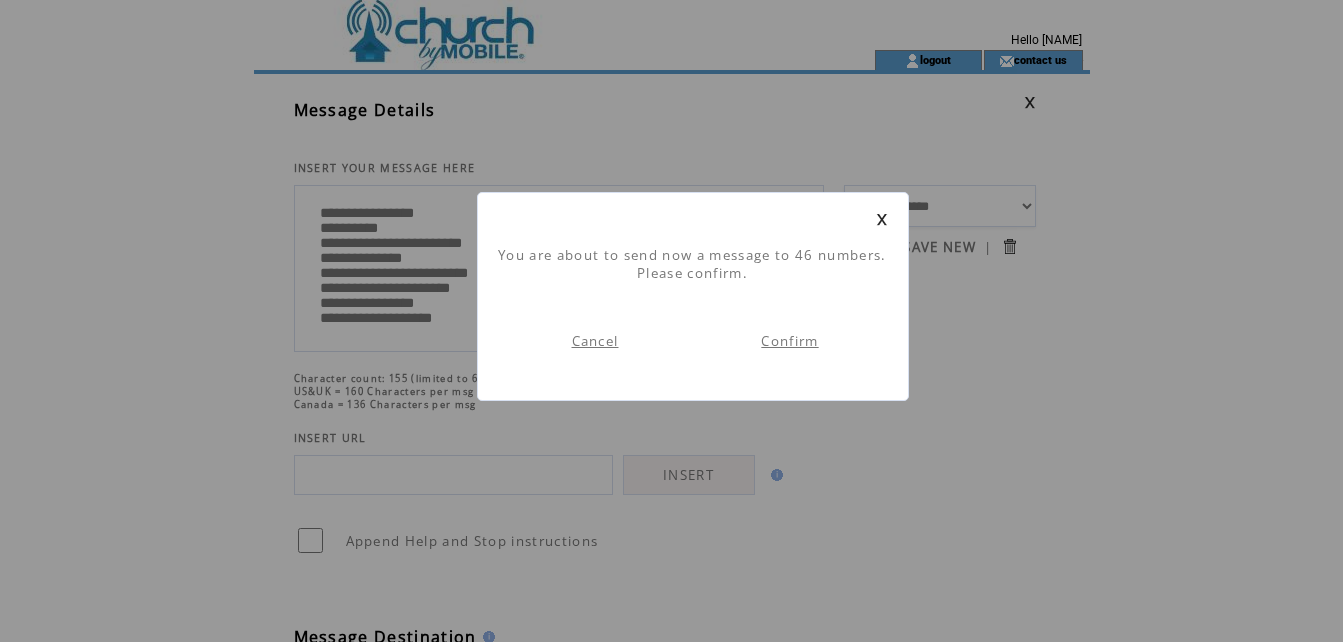 click on "Confirm" at bounding box center [789, 341] 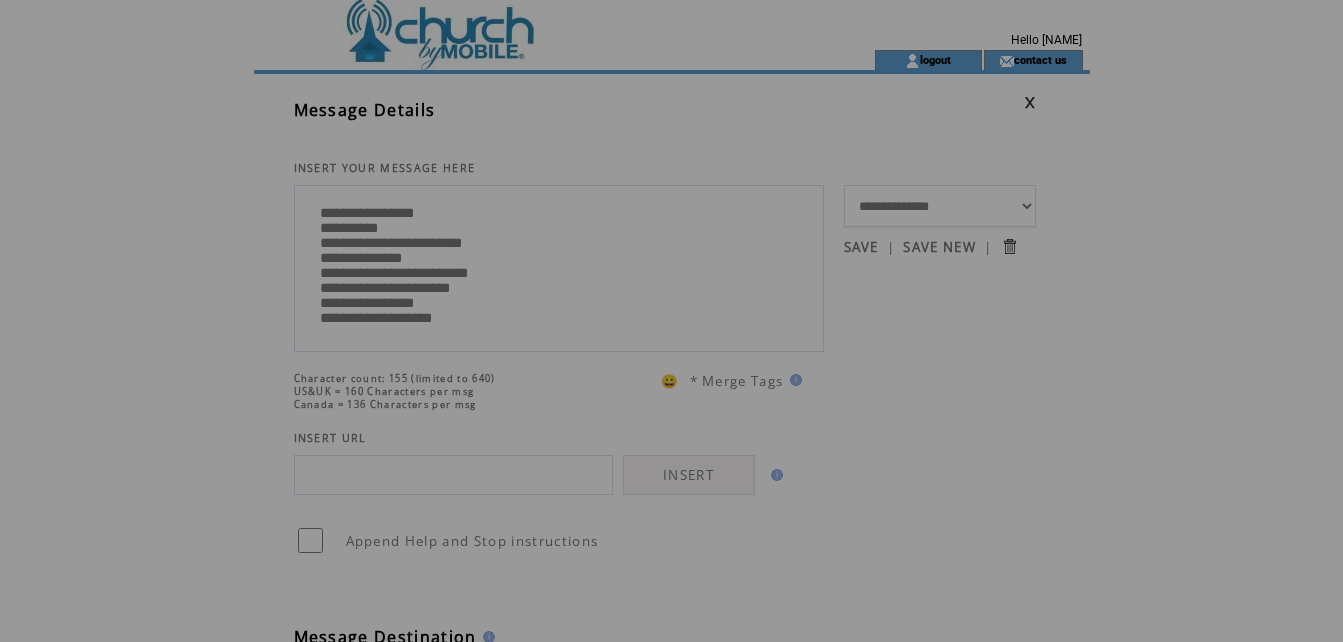 scroll, scrollTop: 0, scrollLeft: 0, axis: both 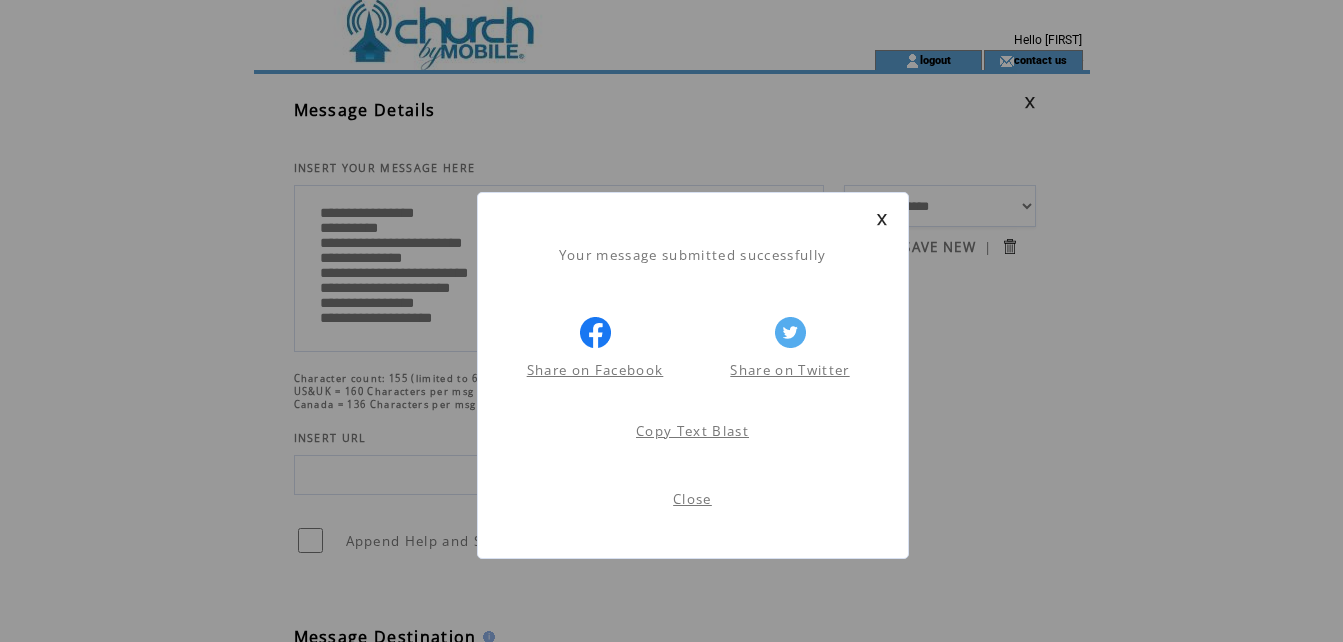 click on "Close" at bounding box center (692, 499) 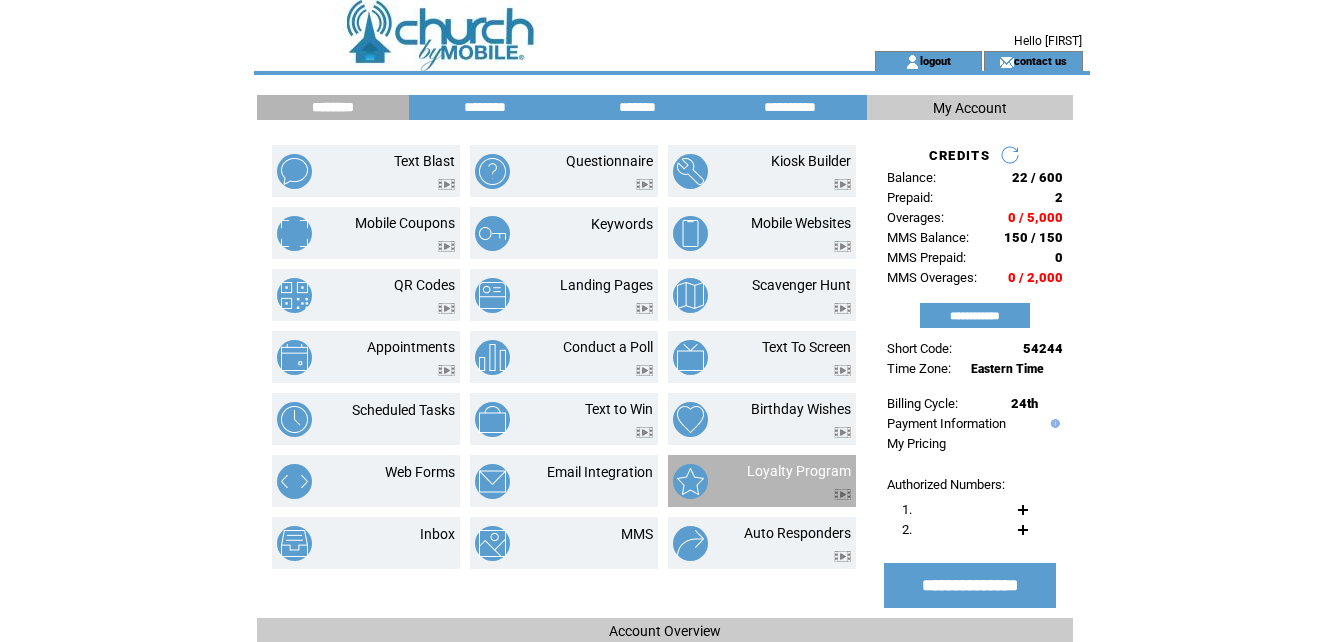 scroll, scrollTop: 0, scrollLeft: 0, axis: both 